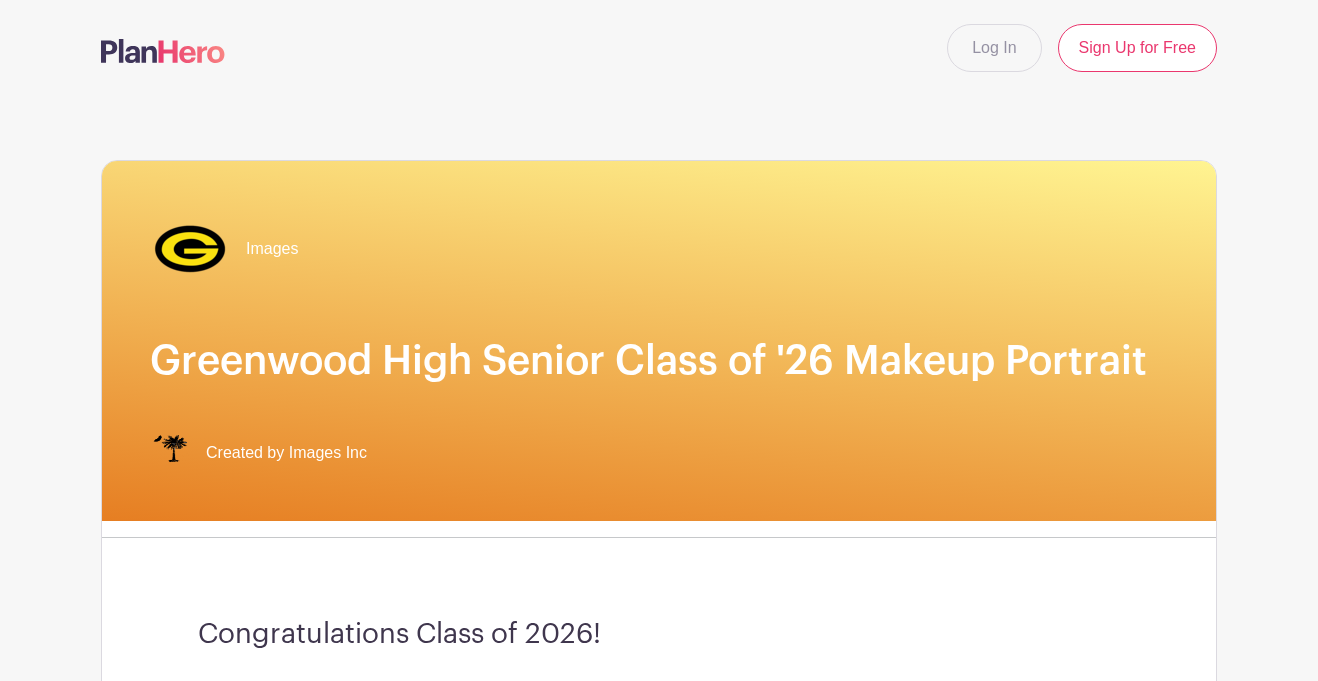 scroll, scrollTop: 0, scrollLeft: 0, axis: both 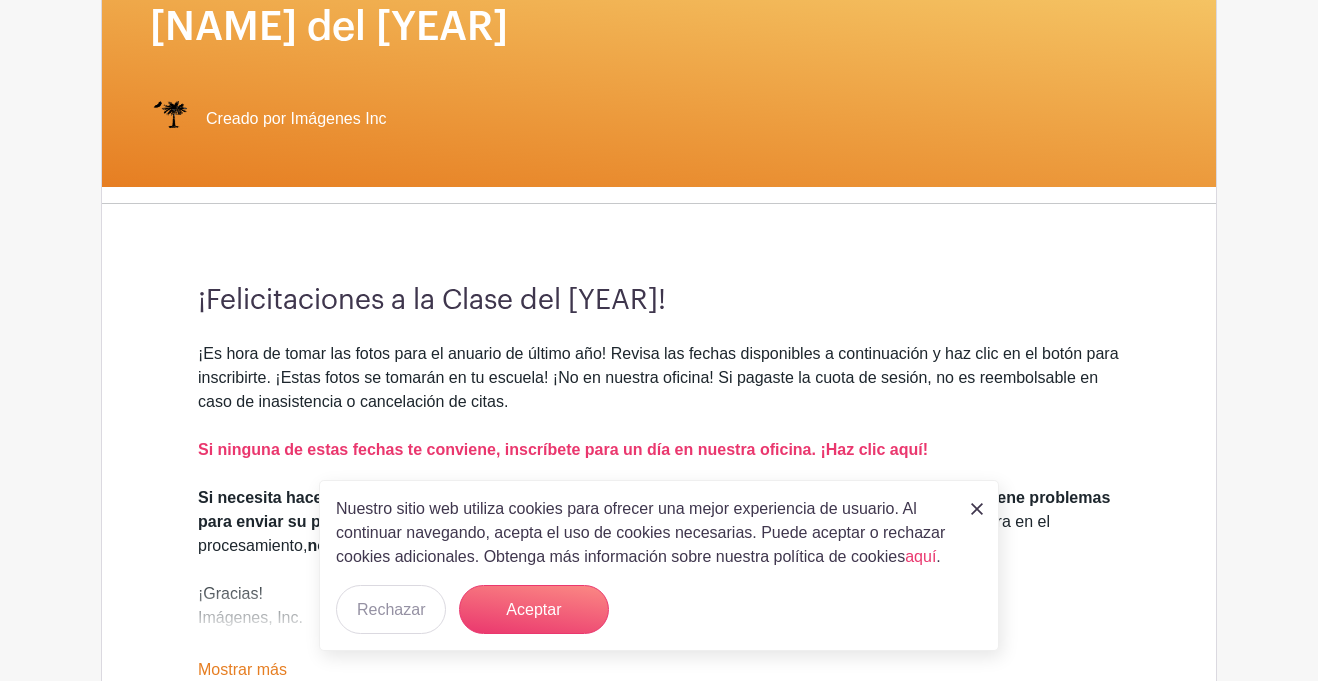 click at bounding box center [977, 508] 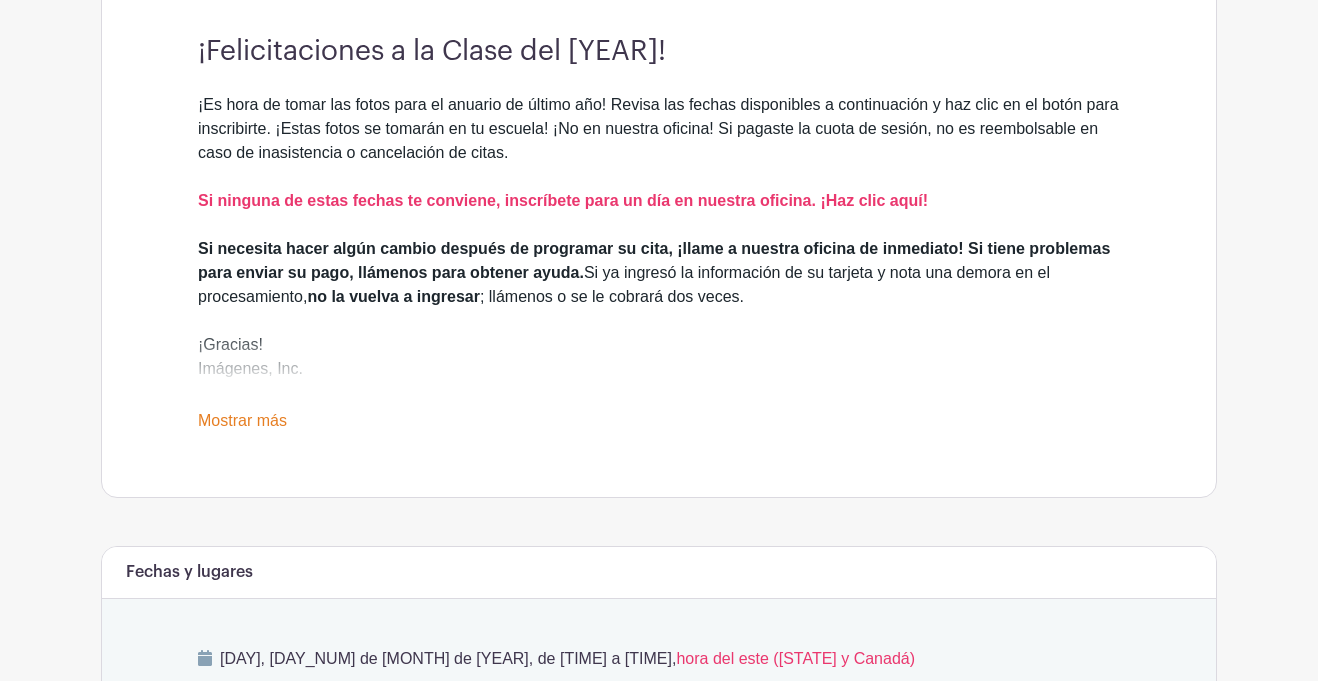 scroll, scrollTop: 640, scrollLeft: 0, axis: vertical 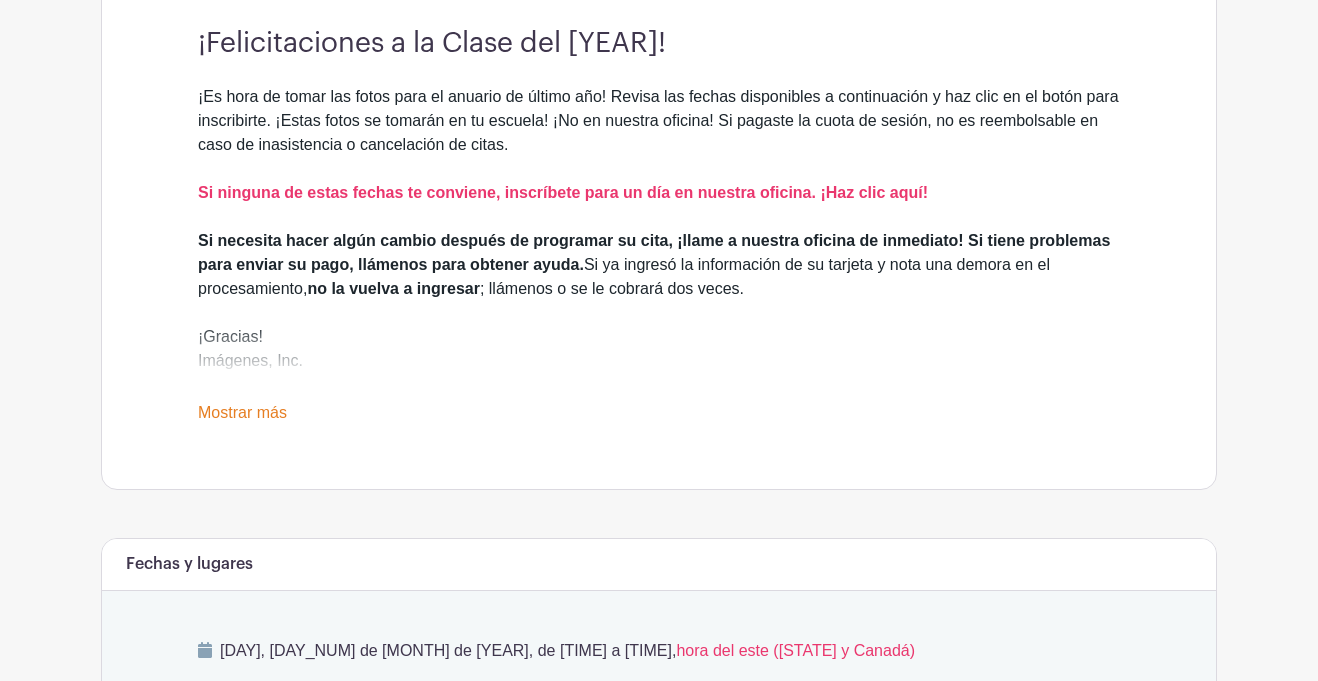 click on "Mostrar más" at bounding box center [242, 412] 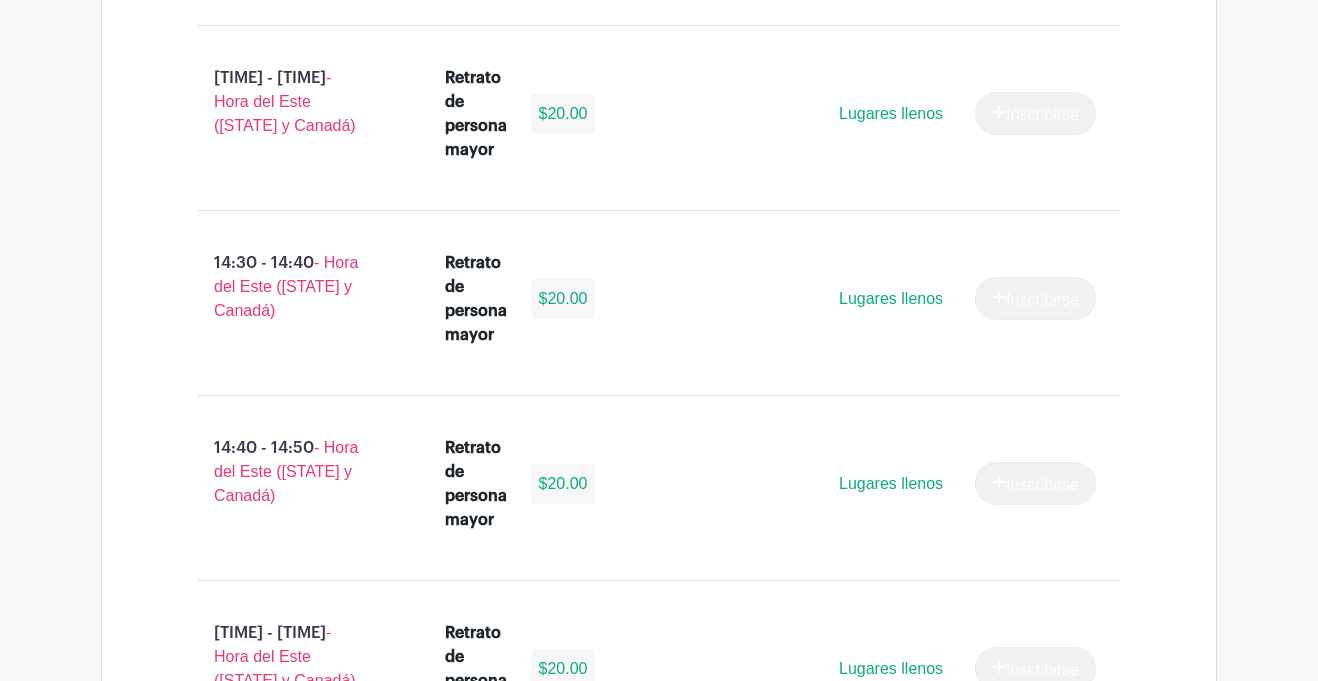 scroll, scrollTop: 7714, scrollLeft: 0, axis: vertical 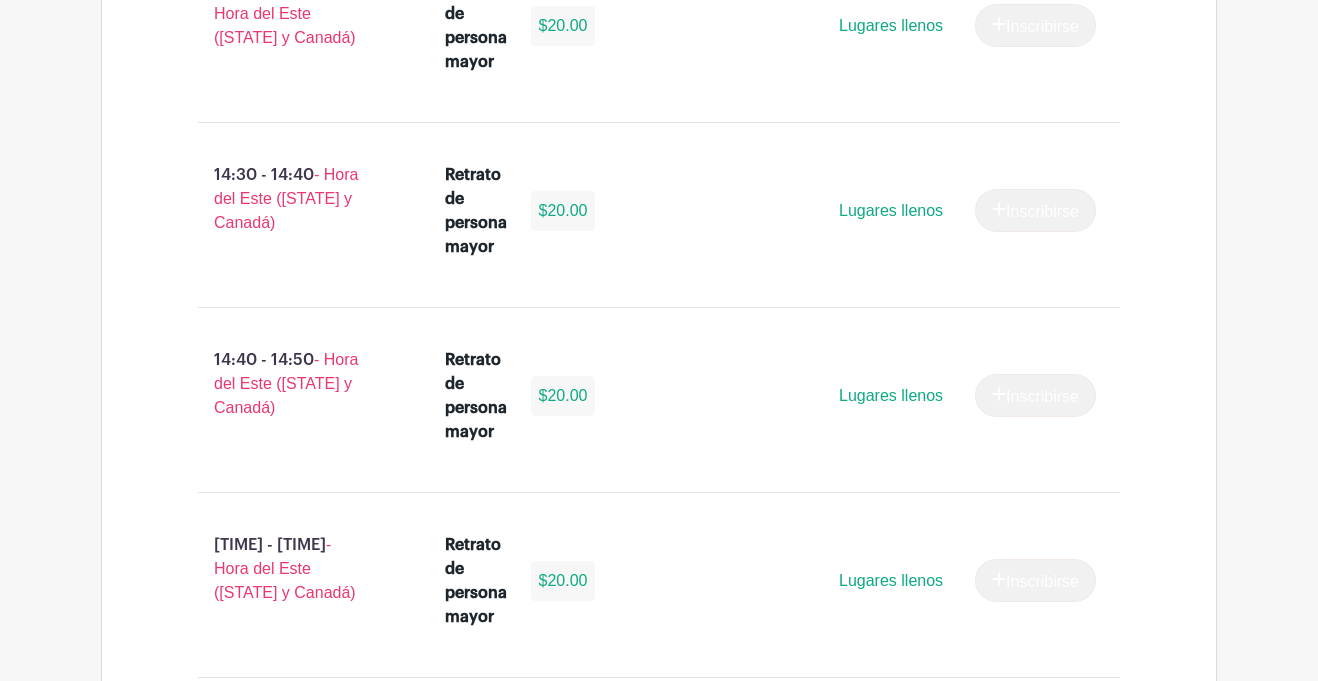 click on "Lugares llenos" at bounding box center (891, 580) 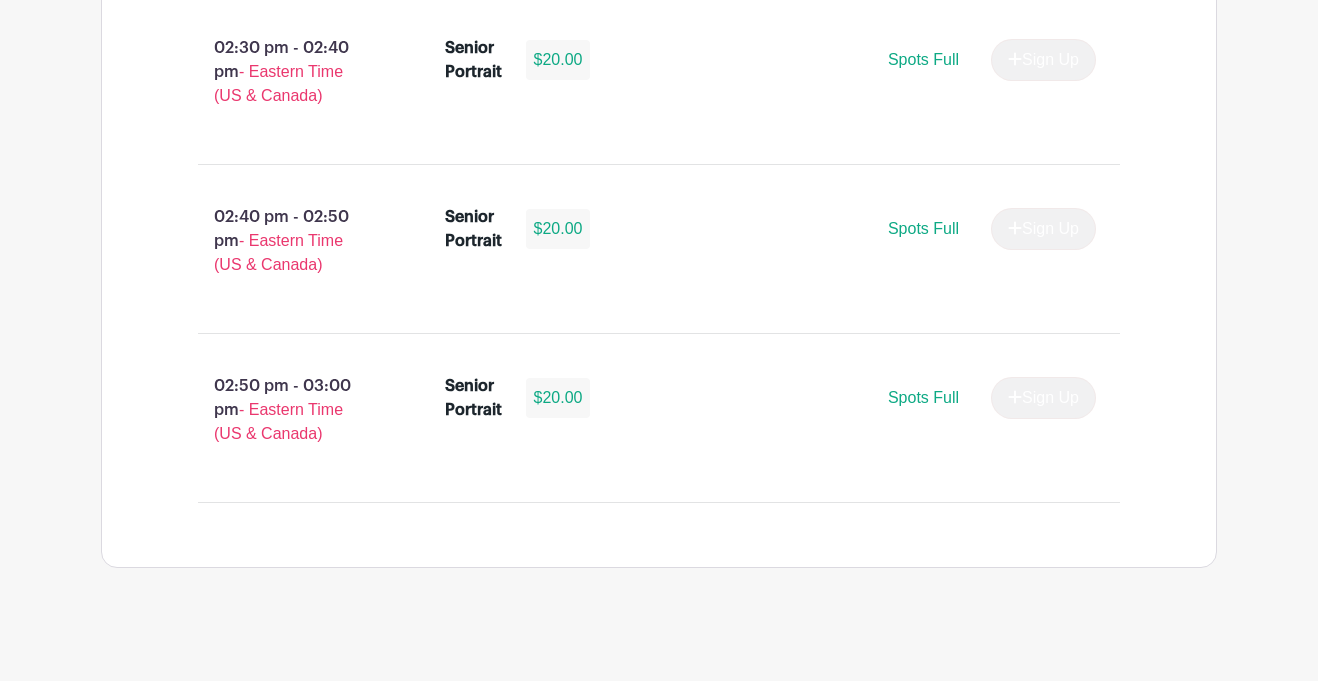 scroll, scrollTop: 7142, scrollLeft: 0, axis: vertical 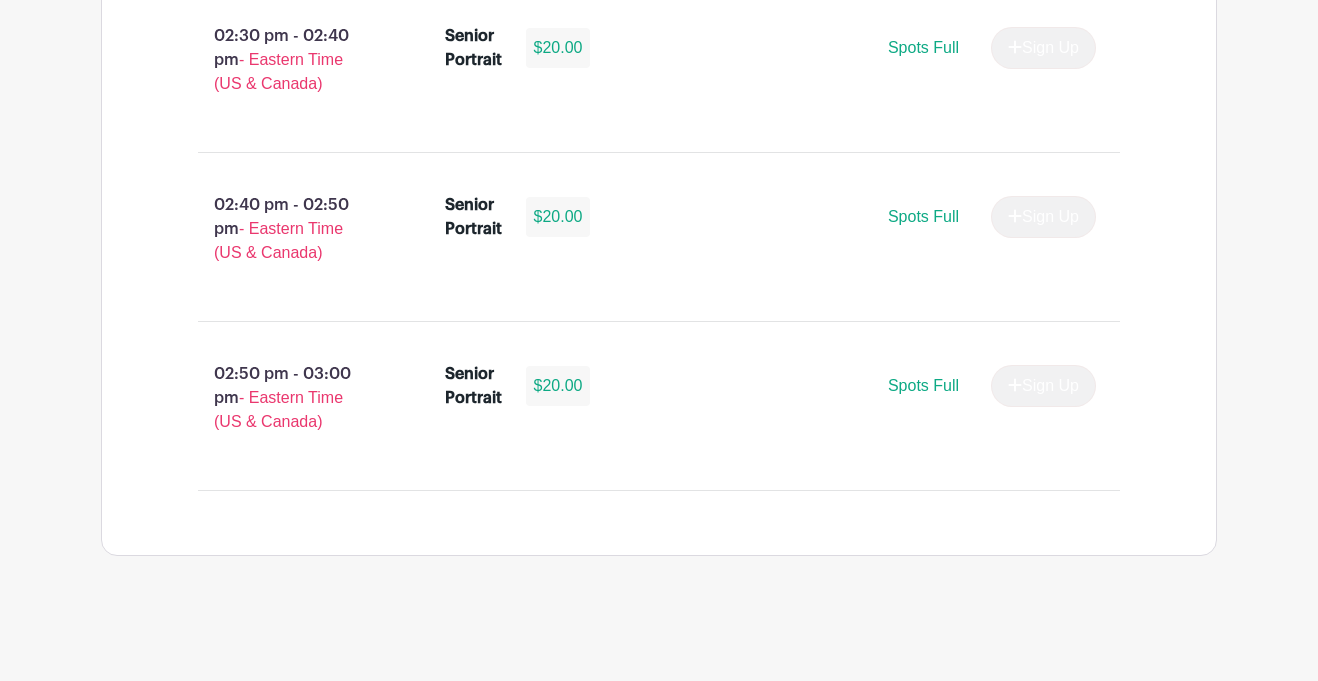 click on "Spots Full" at bounding box center [923, 385] 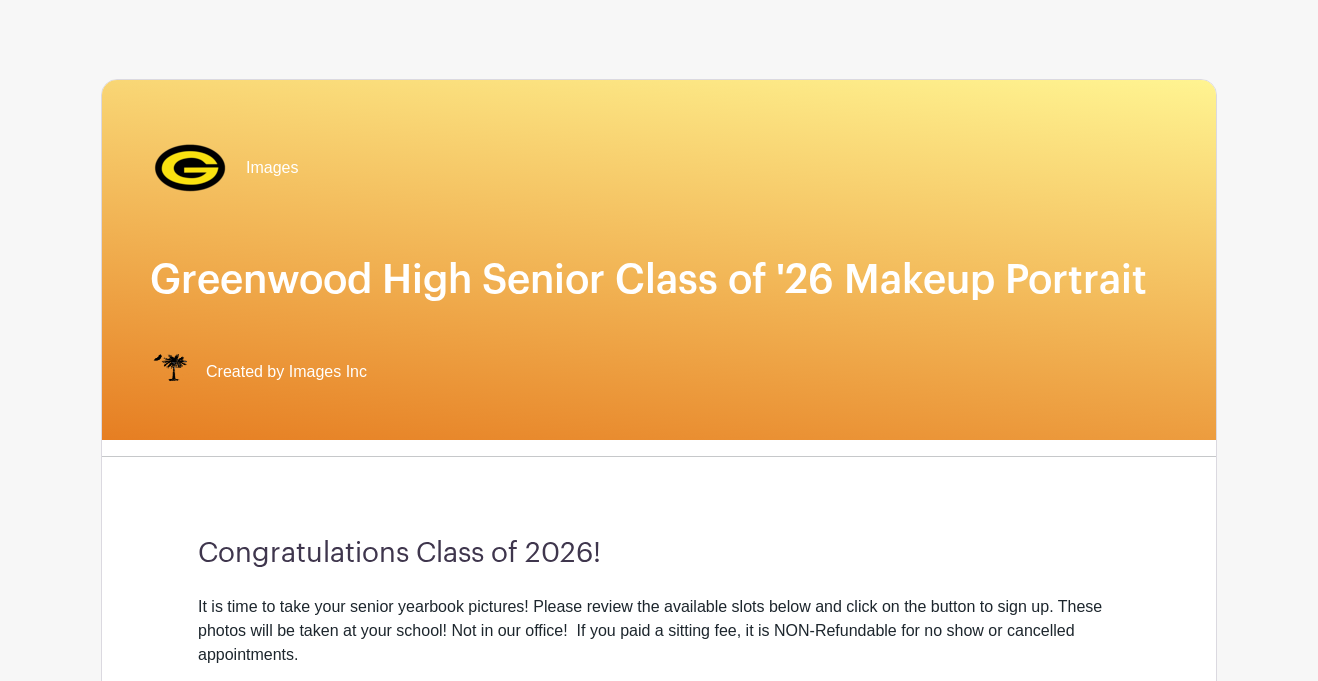 scroll, scrollTop: 0, scrollLeft: 0, axis: both 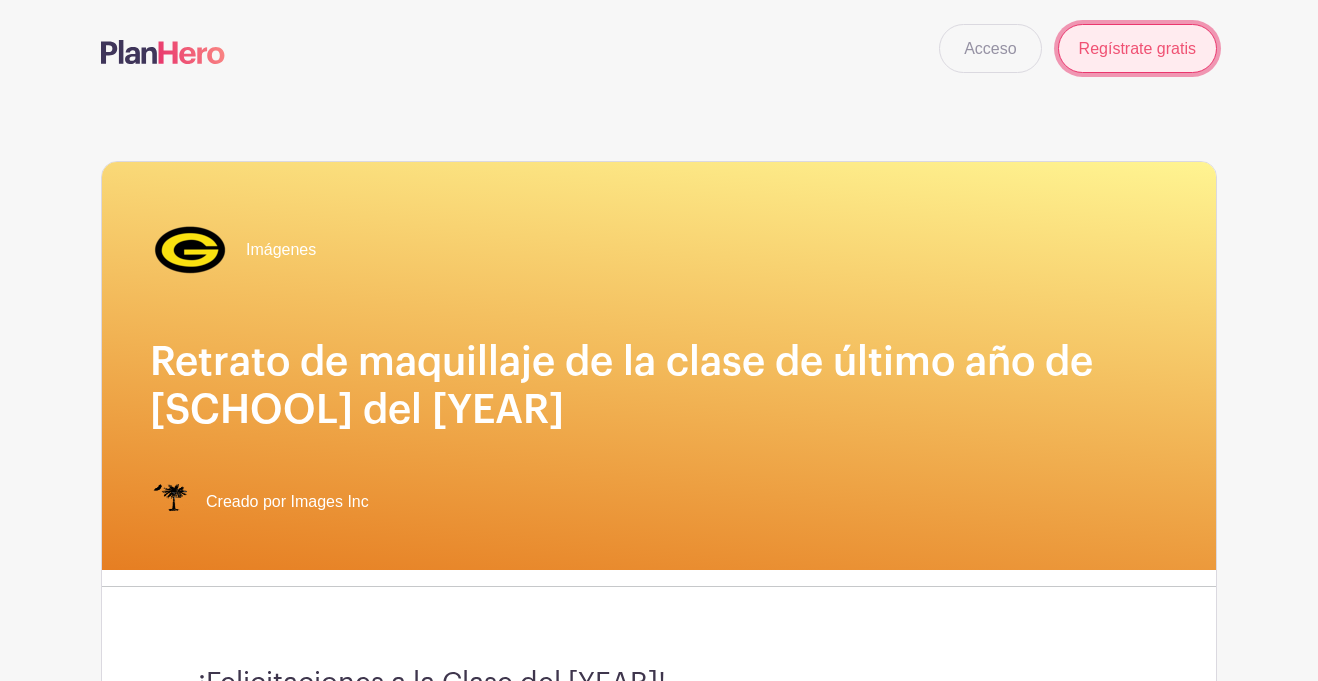 click on "Regístrate gratis" at bounding box center (1137, 48) 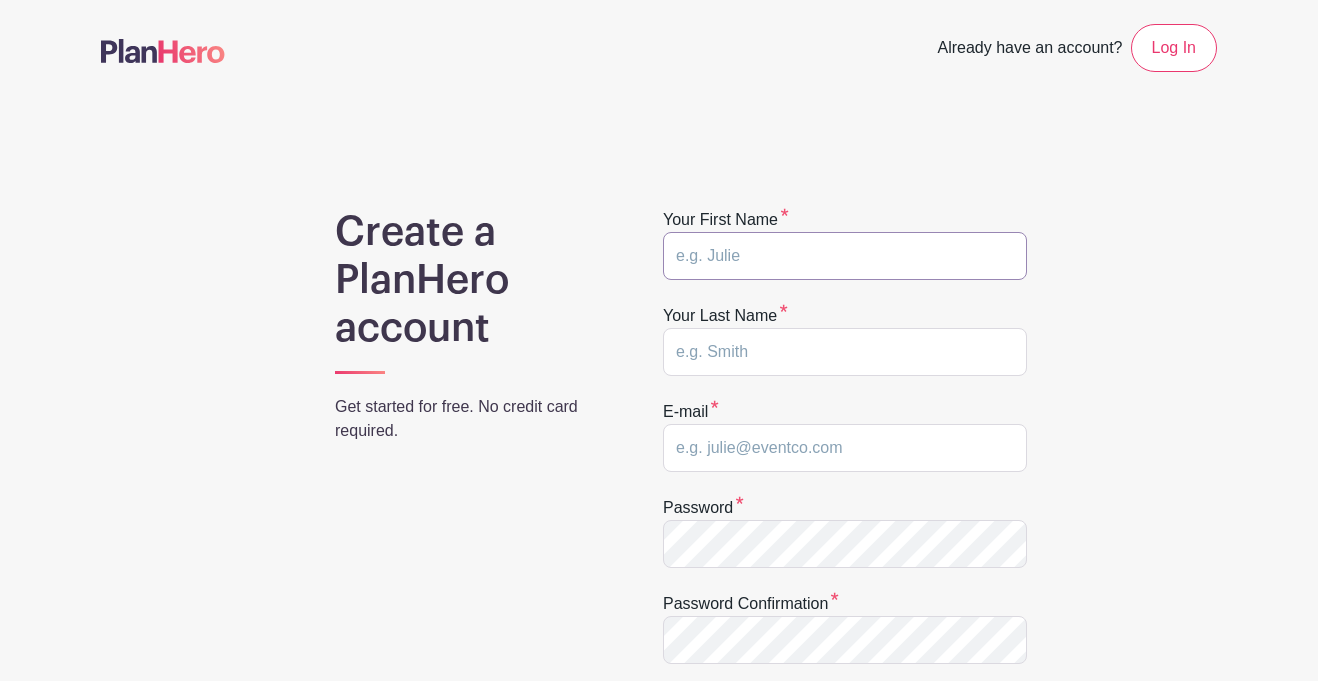 click at bounding box center [845, 256] 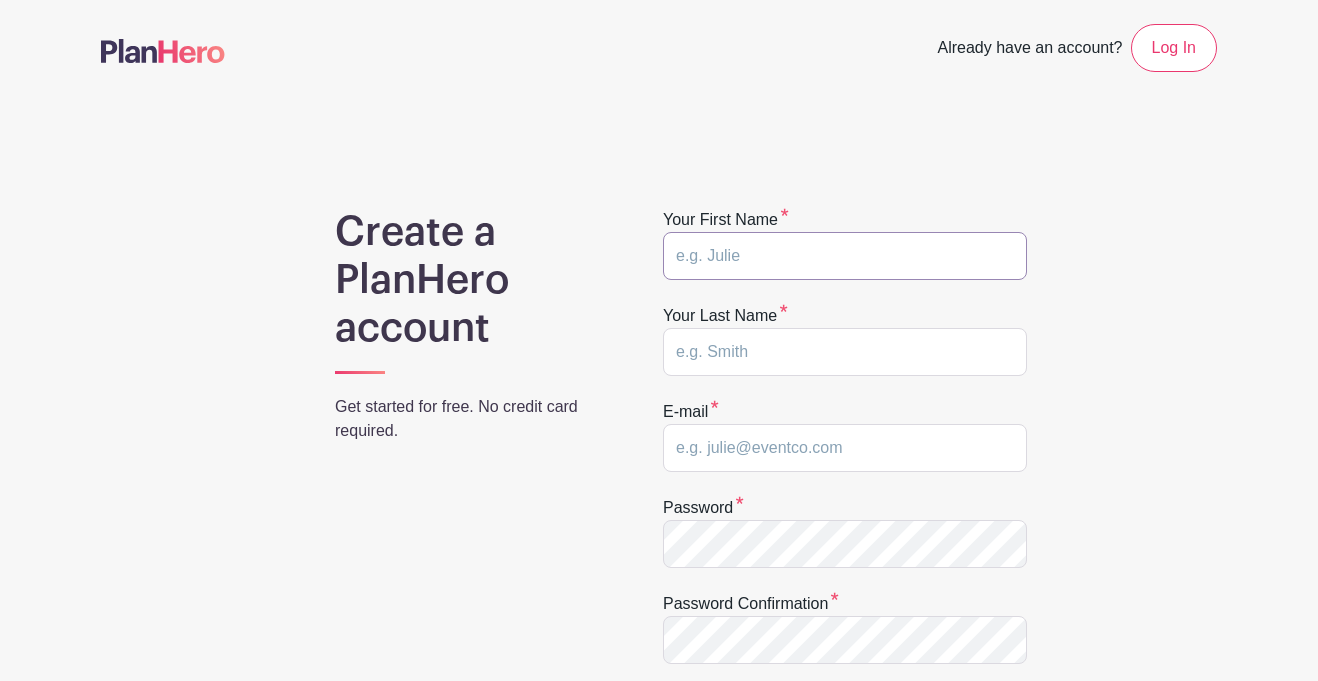 type on "Salette" 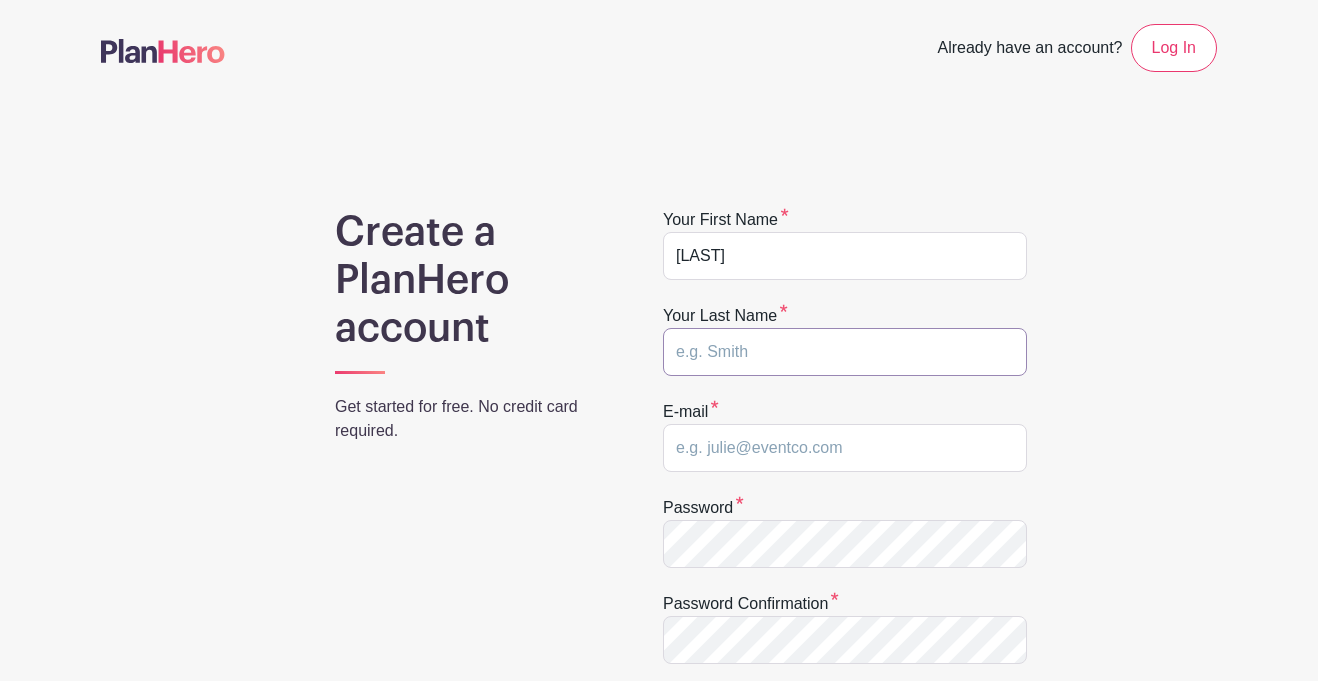 type on "Pedroso" 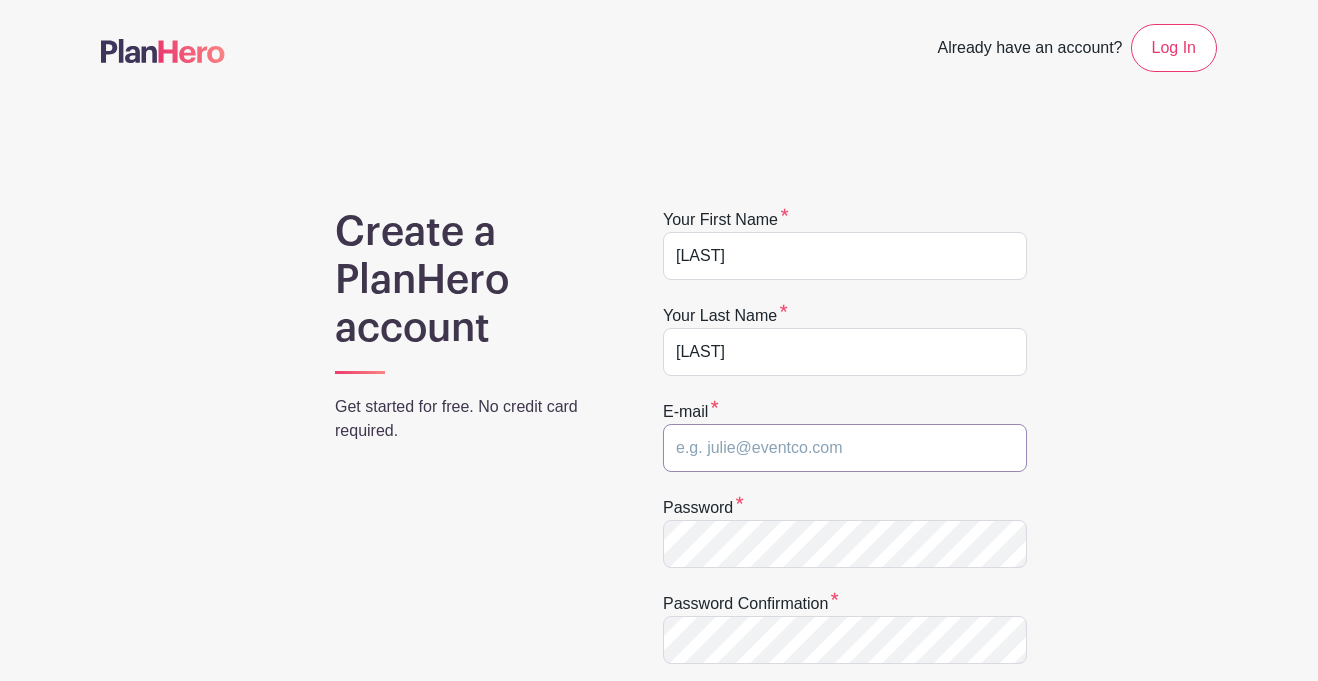 type on "tellsa81@grew50.org" 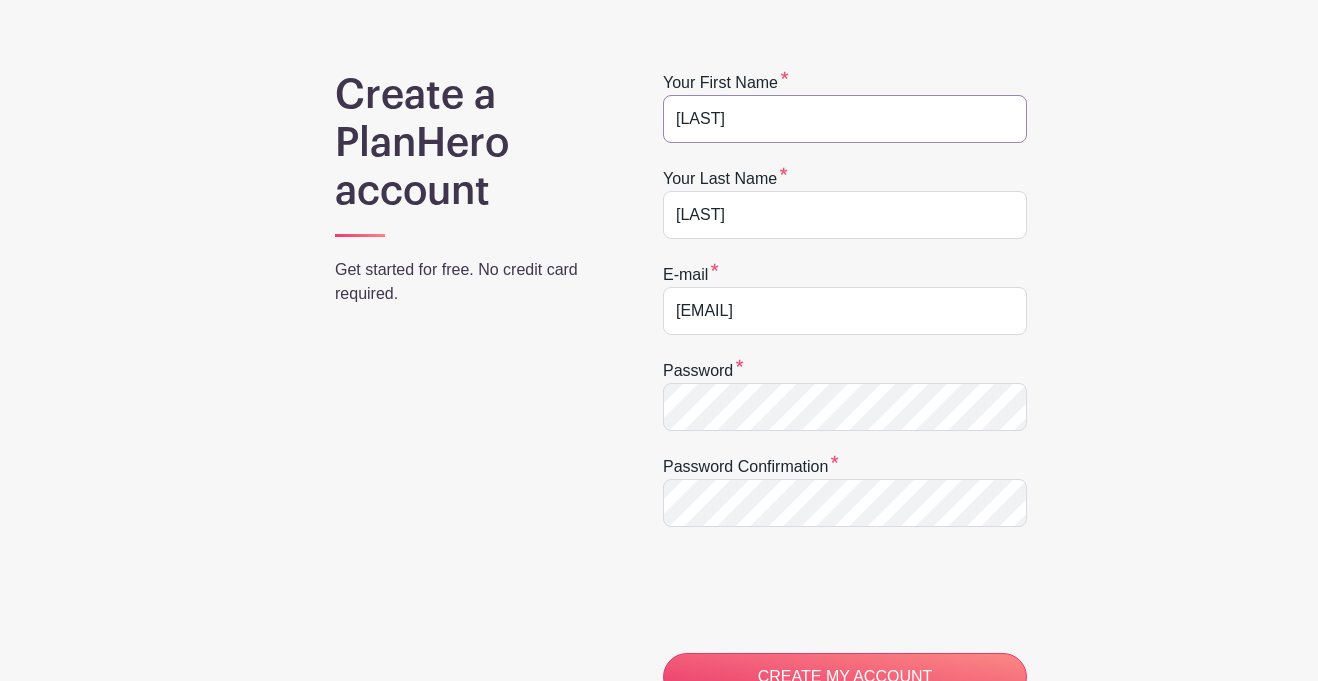 scroll, scrollTop: 147, scrollLeft: 0, axis: vertical 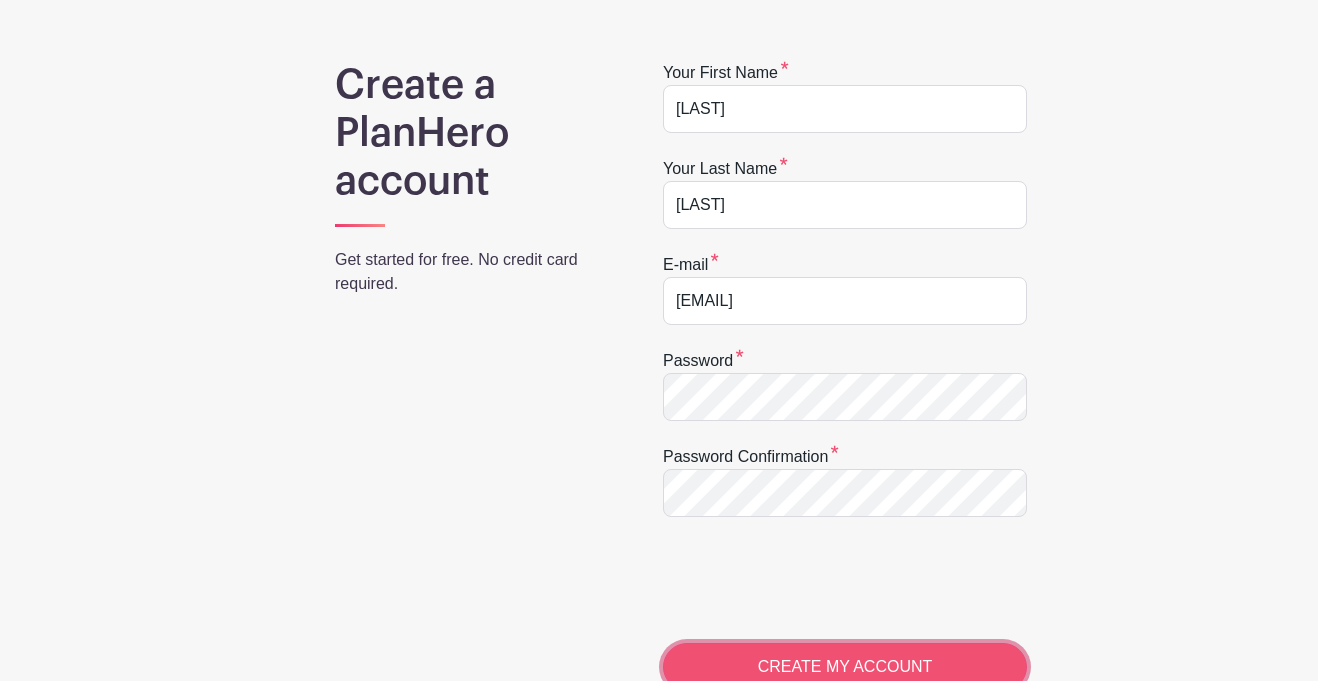 click on "CREATE MY ACCOUNT" at bounding box center (845, 667) 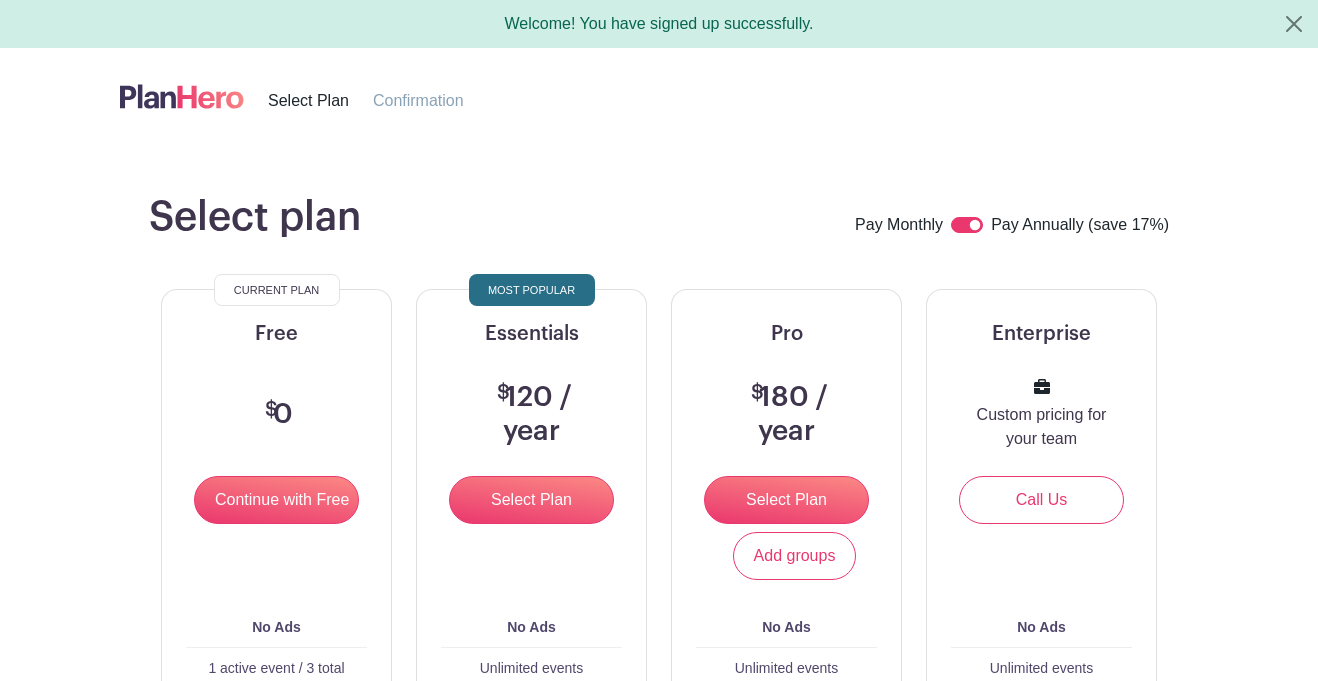 scroll, scrollTop: 0, scrollLeft: 0, axis: both 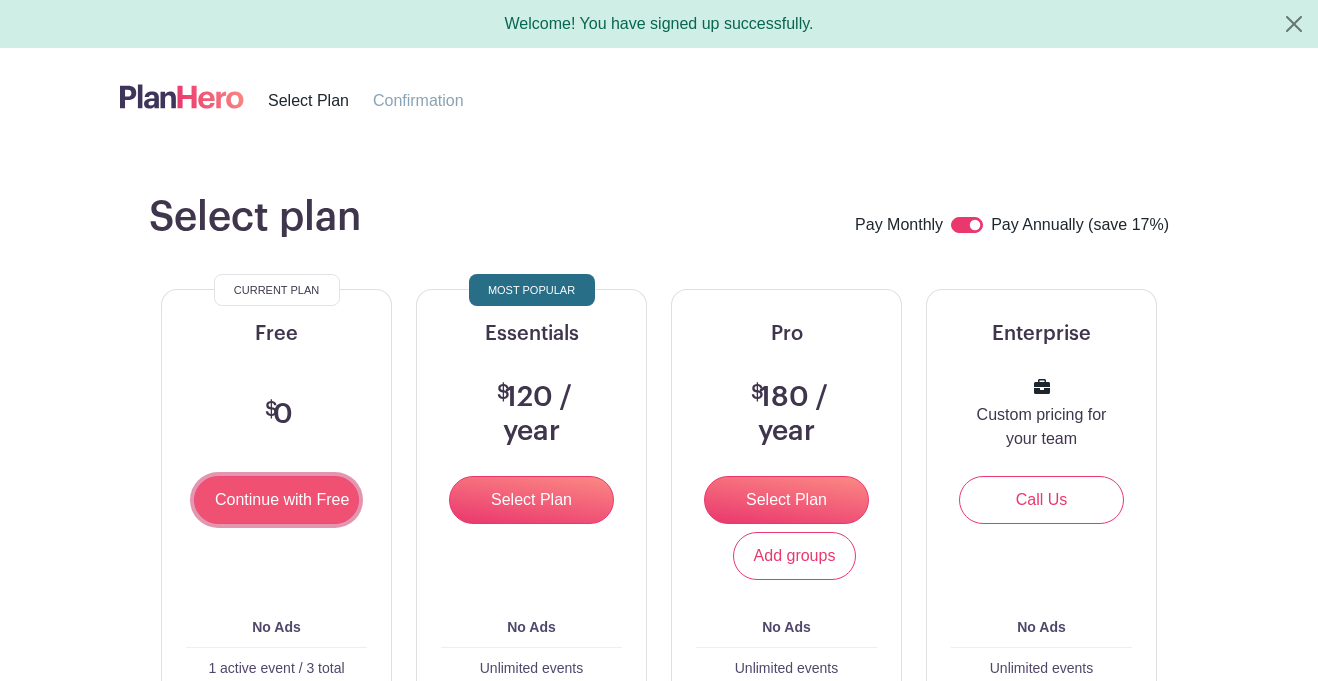 click on "Continue with Free" at bounding box center (276, 500) 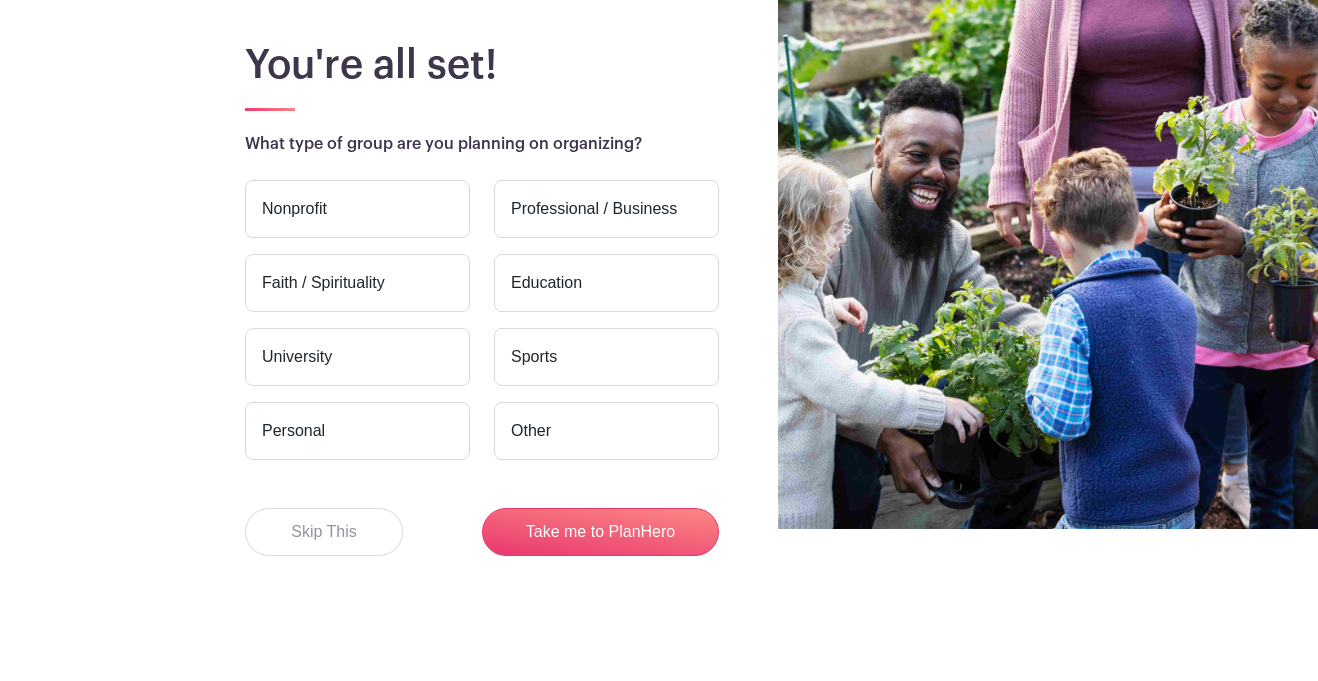scroll, scrollTop: 153, scrollLeft: 0, axis: vertical 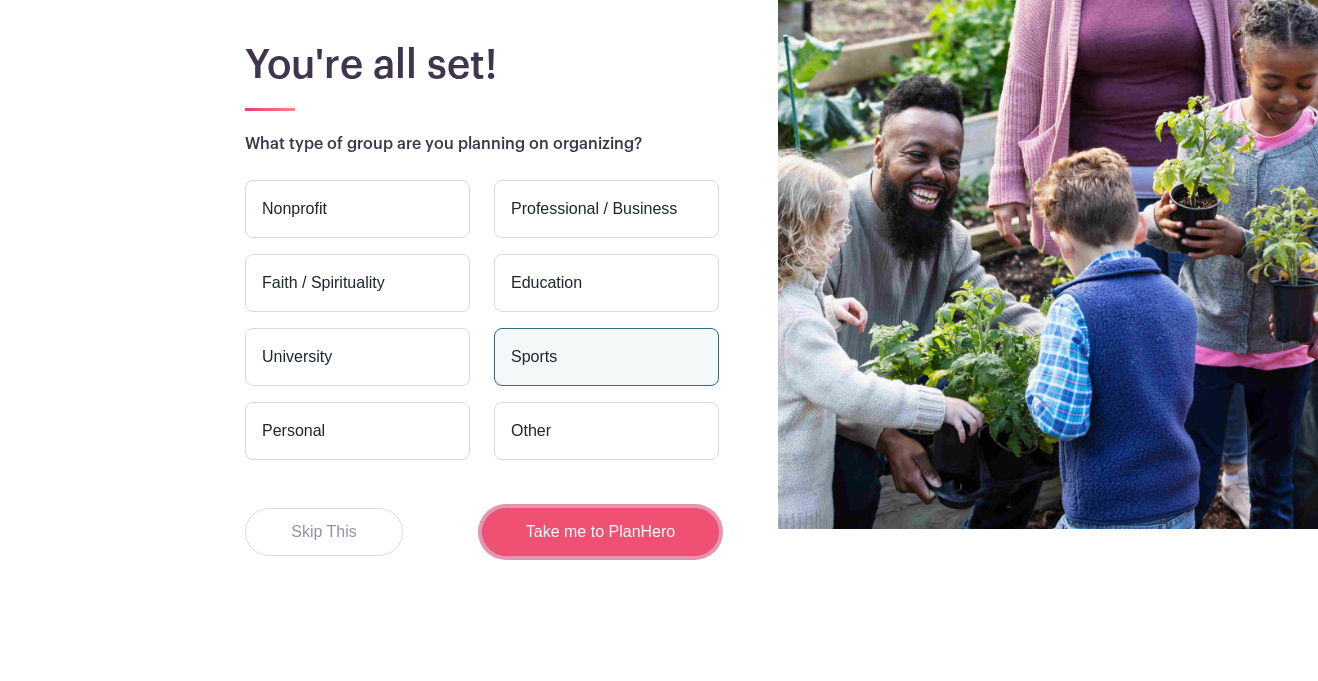 click on "Take me to PlanHero" at bounding box center (600, 532) 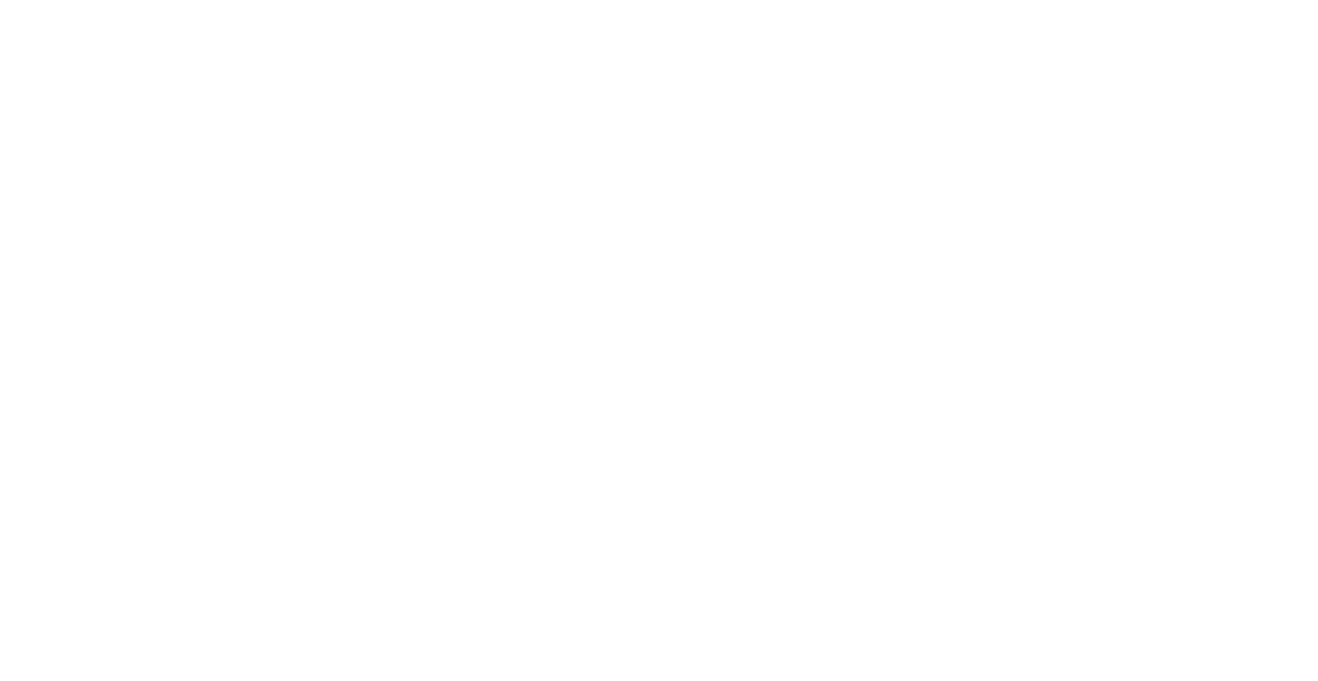 scroll, scrollTop: 0, scrollLeft: 0, axis: both 